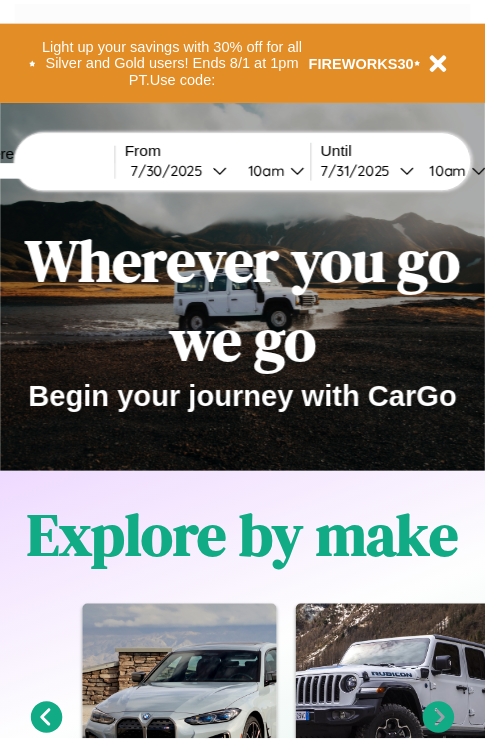 scroll, scrollTop: 0, scrollLeft: 0, axis: both 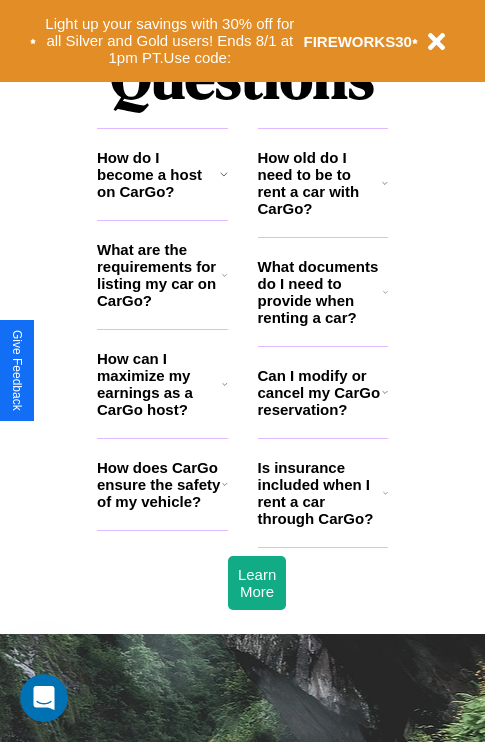 click 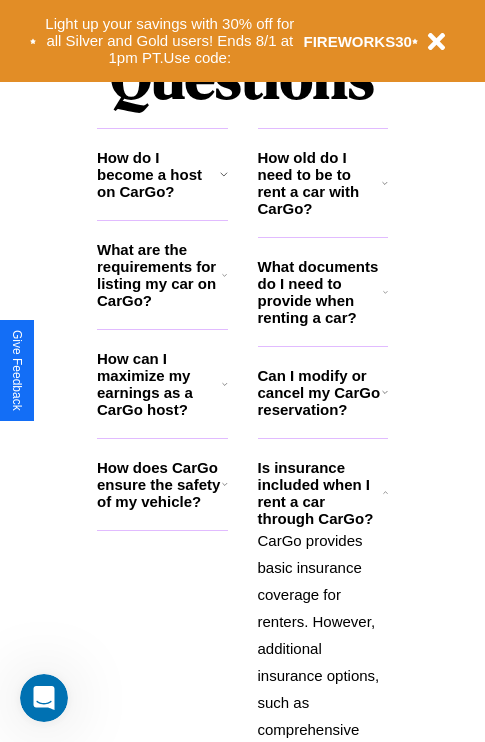 click on "How do I become a host on CarGo?" at bounding box center [158, 174] 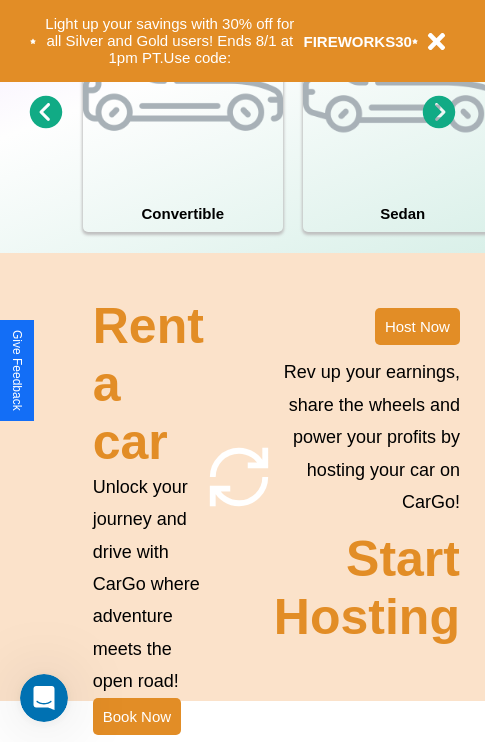 scroll, scrollTop: 1558, scrollLeft: 0, axis: vertical 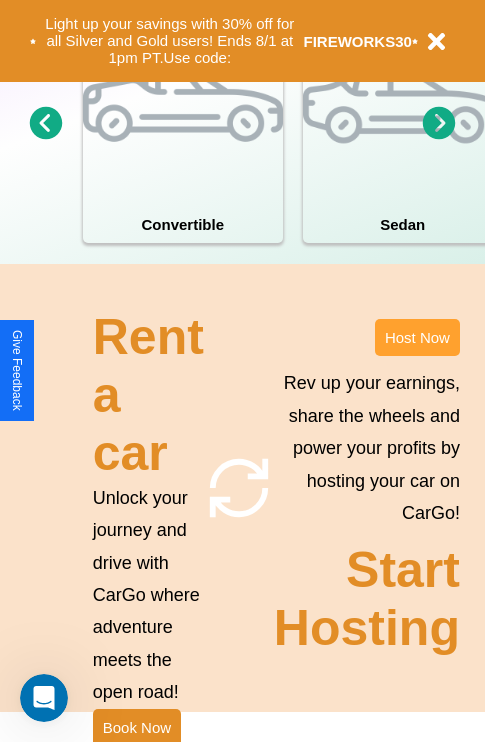 click on "Host Now" at bounding box center (417, 337) 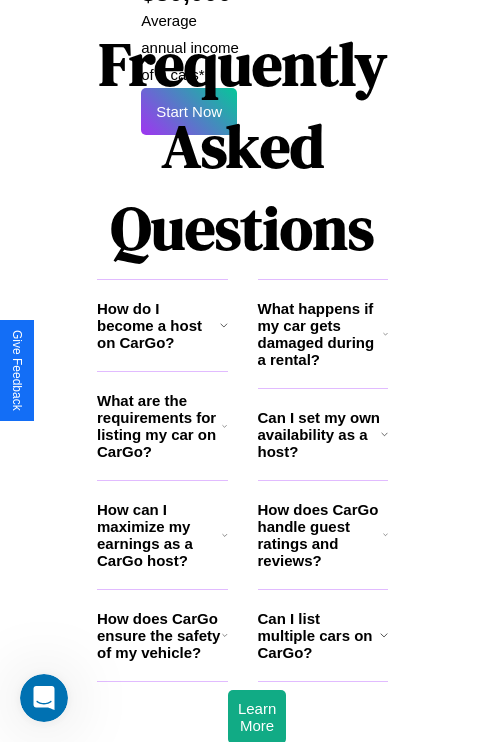 scroll, scrollTop: 3255, scrollLeft: 0, axis: vertical 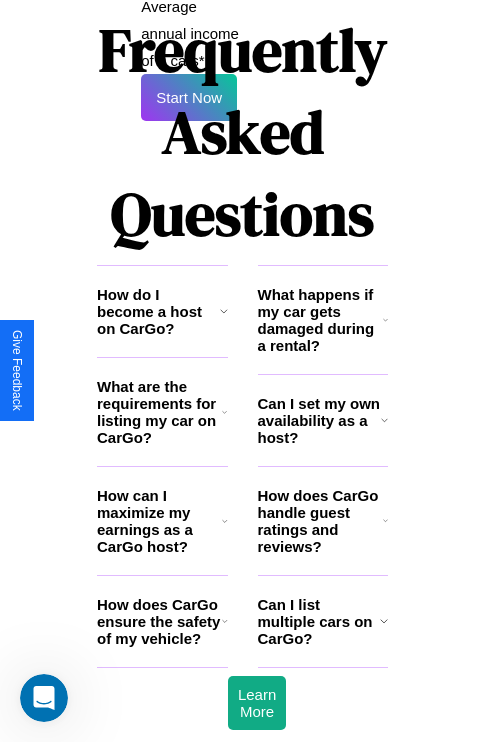 click 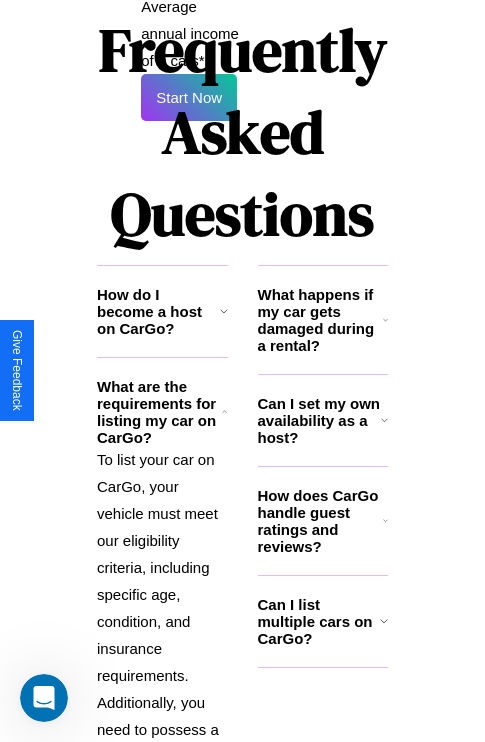 click on "Can I list multiple cars on CarGo?" at bounding box center (319, 621) 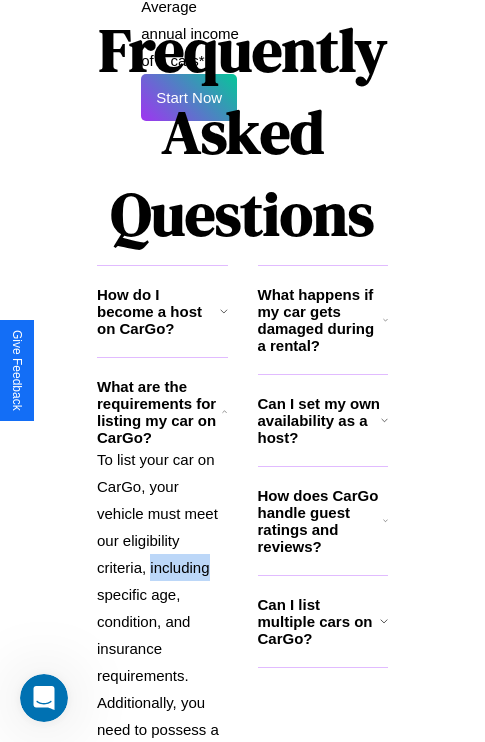 click on "To list your car on CarGo, your vehicle must meet our eligibility criteria, including specific age, condition, and insurance requirements. Additionally, you need to possess a valid driver's license and complete the verification process outlined on our platform." at bounding box center [162, 675] 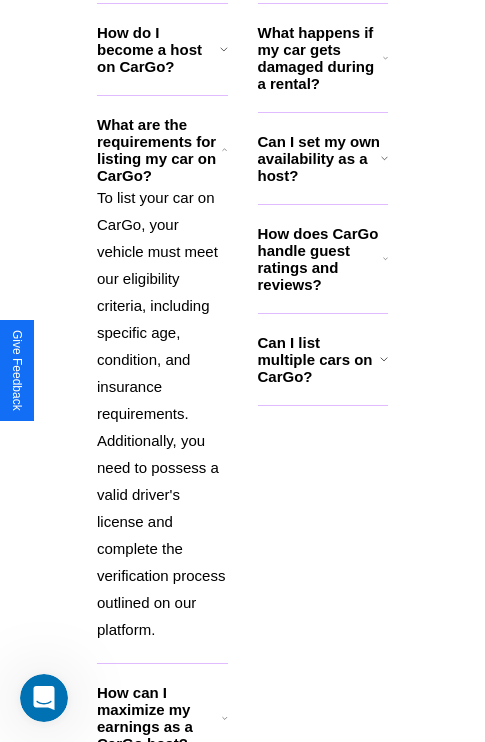 click on "How can I maximize my earnings as a CarGo host?" at bounding box center [159, 718] 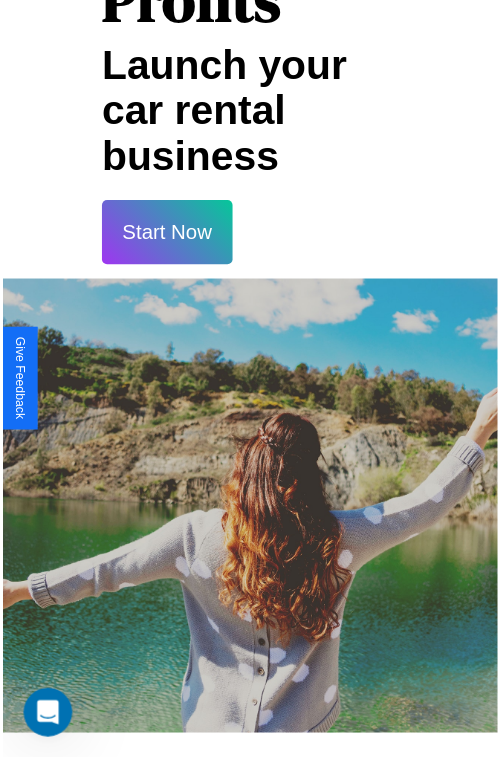 scroll, scrollTop: 35, scrollLeft: 0, axis: vertical 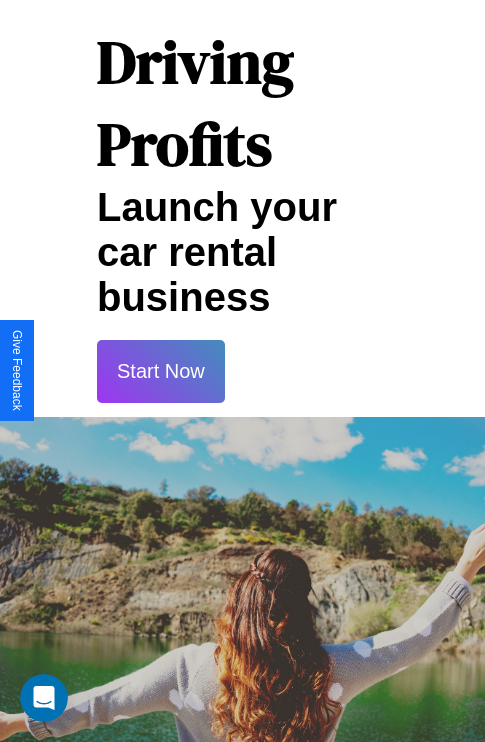 click on "Start Now" at bounding box center [161, 371] 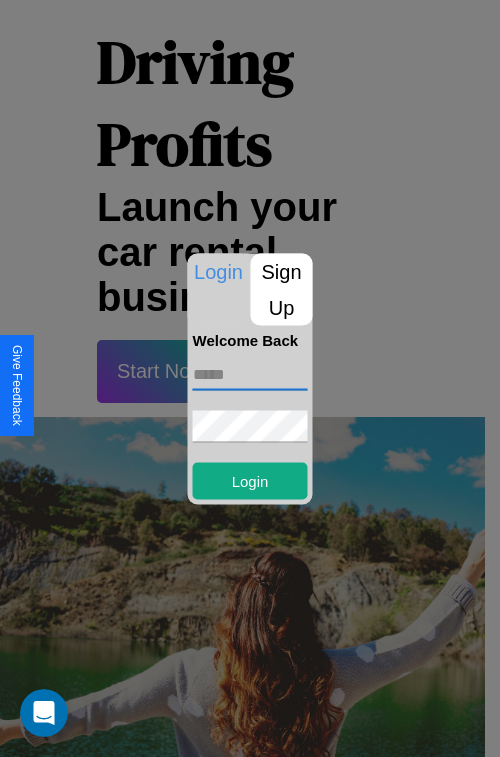 click at bounding box center [250, 374] 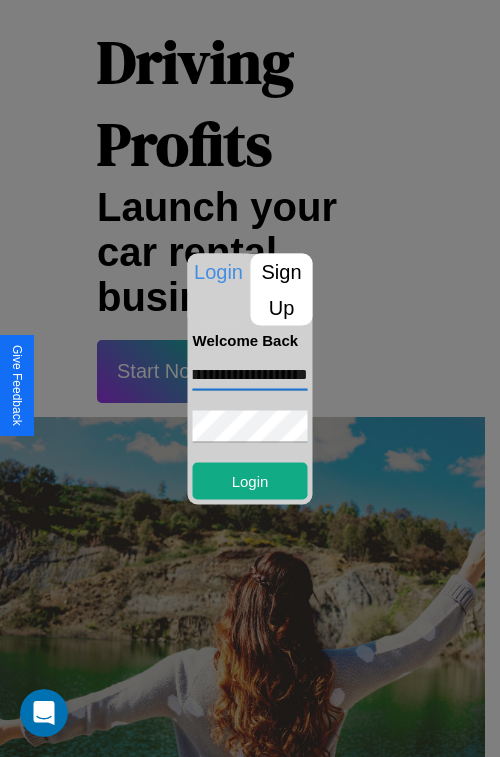 scroll, scrollTop: 0, scrollLeft: 64, axis: horizontal 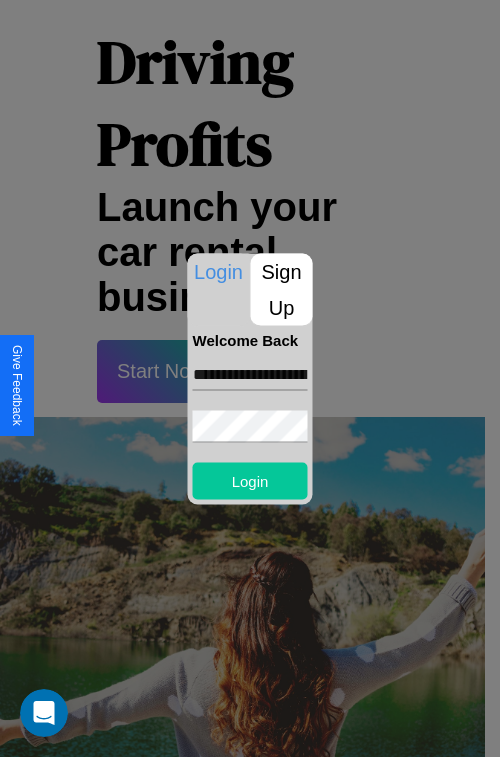 click on "Login" at bounding box center (250, 480) 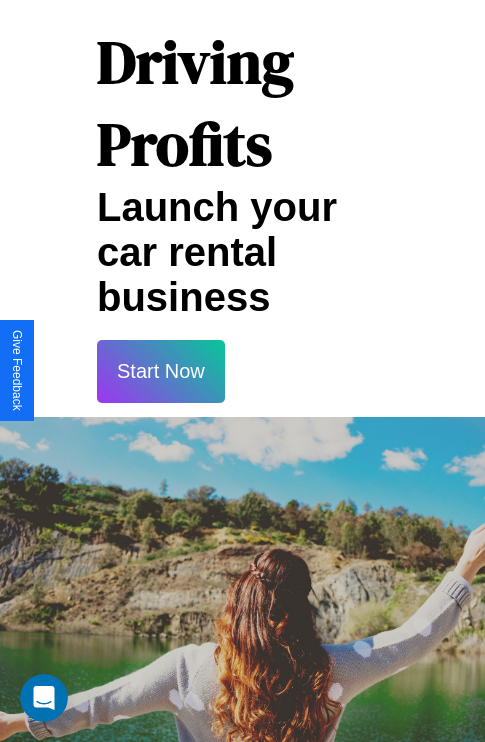 scroll, scrollTop: 37, scrollLeft: 0, axis: vertical 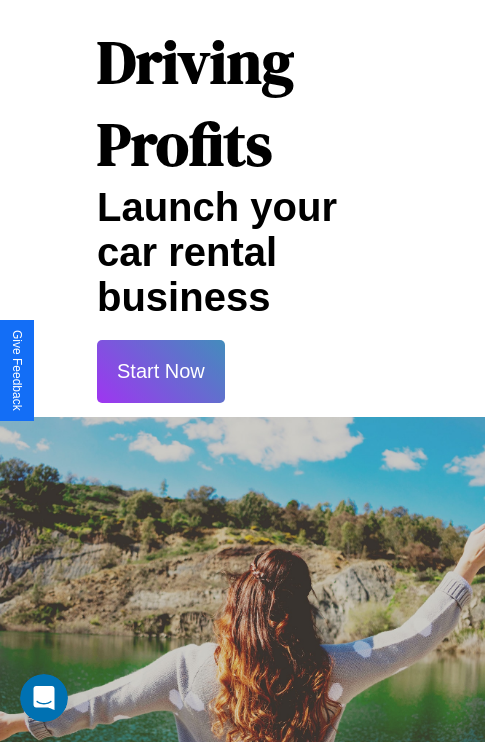 click on "Start Now" at bounding box center [161, 371] 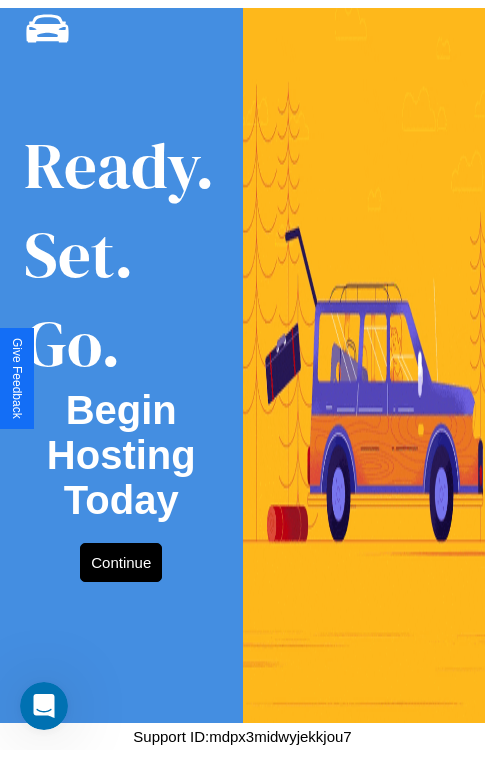scroll, scrollTop: 0, scrollLeft: 0, axis: both 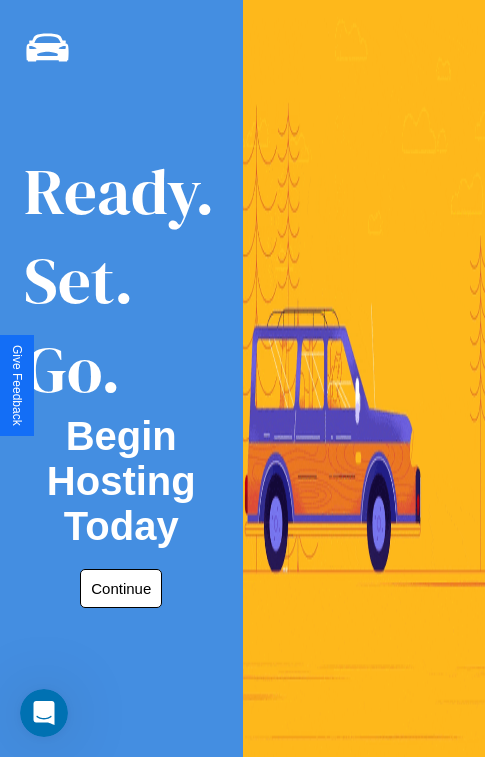 click on "Continue" at bounding box center [121, 588] 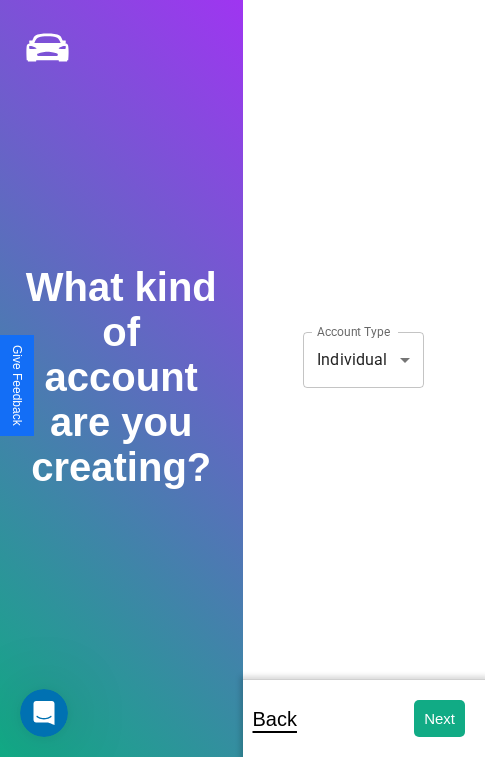 click on "**********" at bounding box center [242, 392] 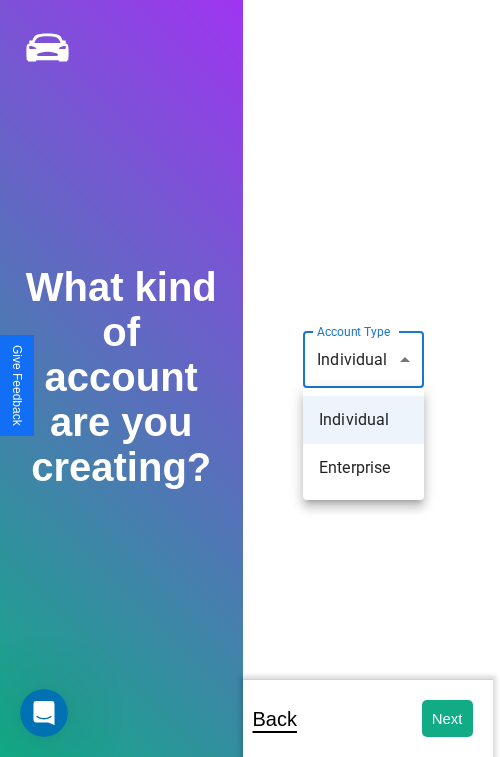 click on "Individual" at bounding box center (363, 420) 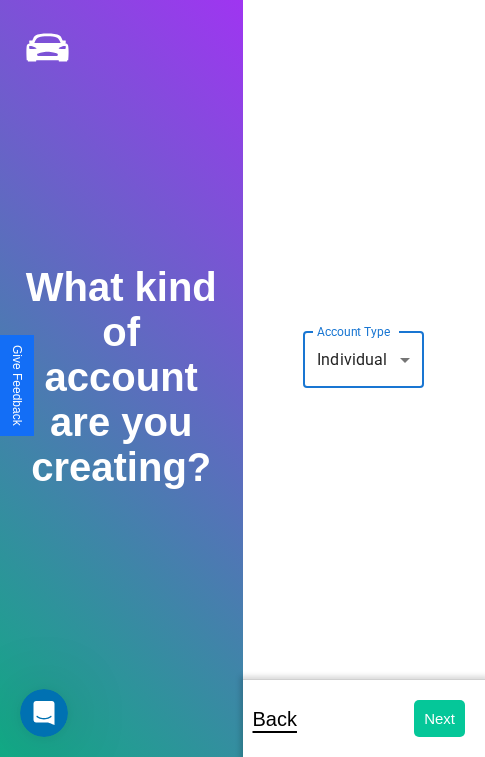 click on "Next" at bounding box center [439, 718] 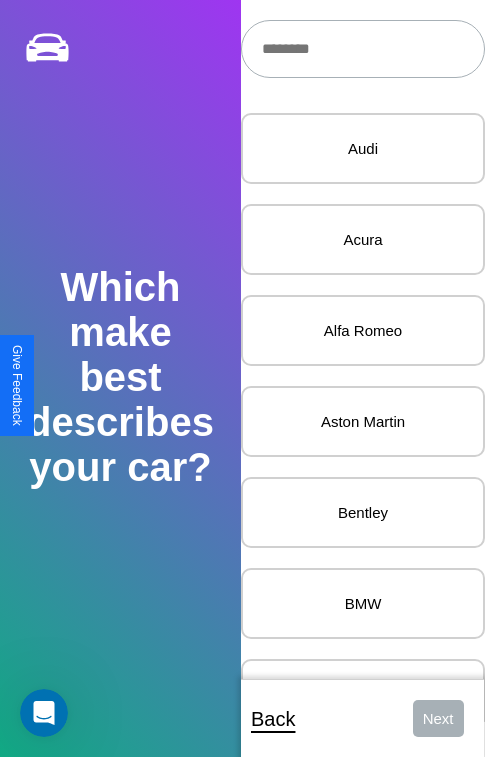 scroll, scrollTop: 27, scrollLeft: 0, axis: vertical 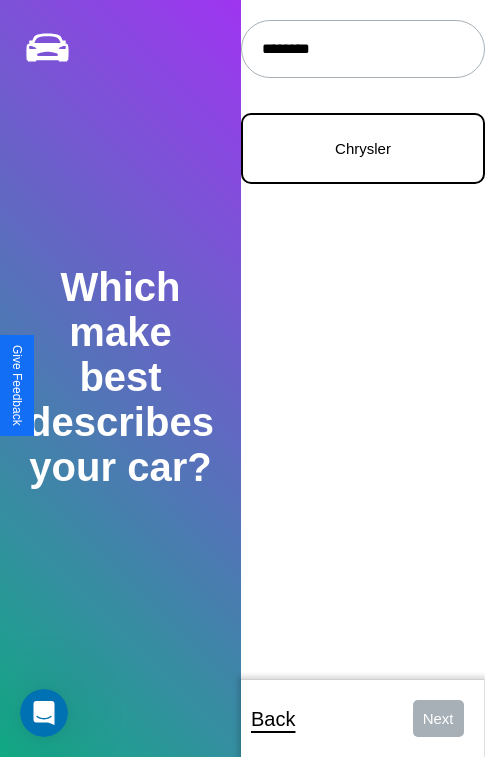 type on "********" 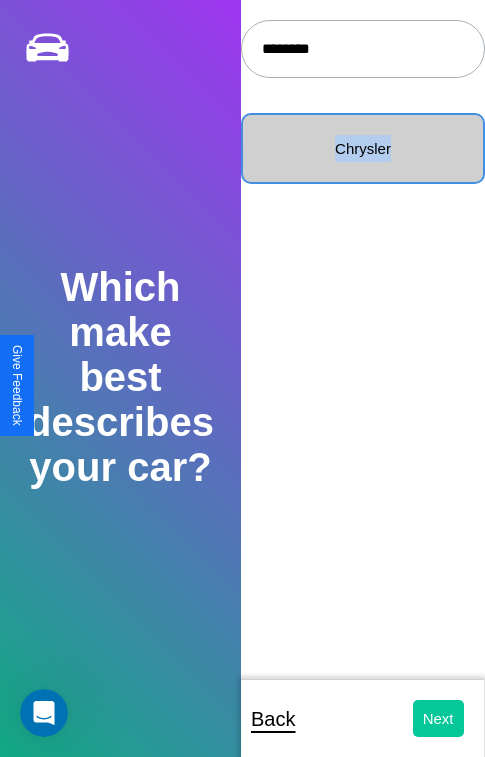 click on "Next" at bounding box center [438, 718] 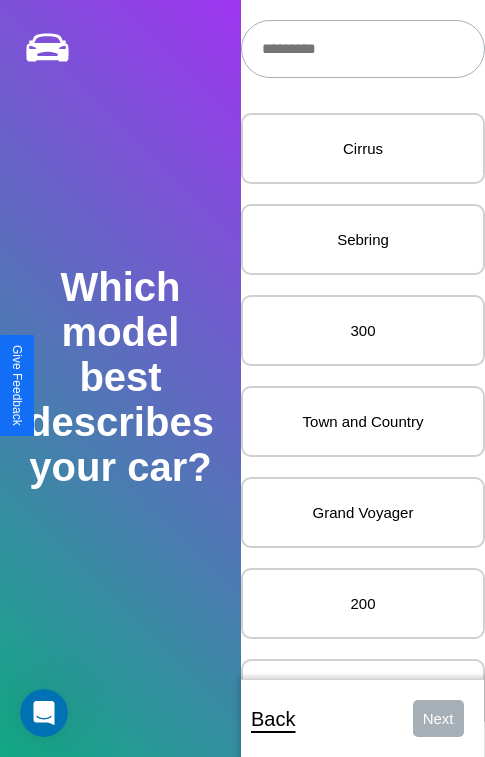 scroll, scrollTop: 27, scrollLeft: 0, axis: vertical 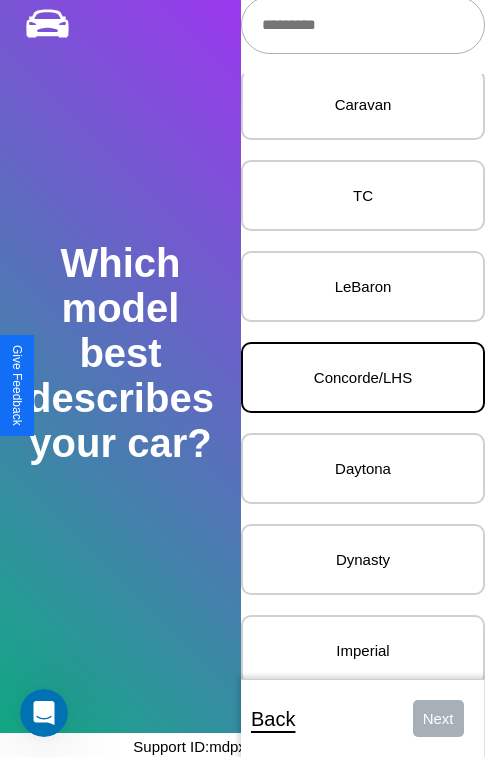 click on "Concorde/LHS" at bounding box center (363, 377) 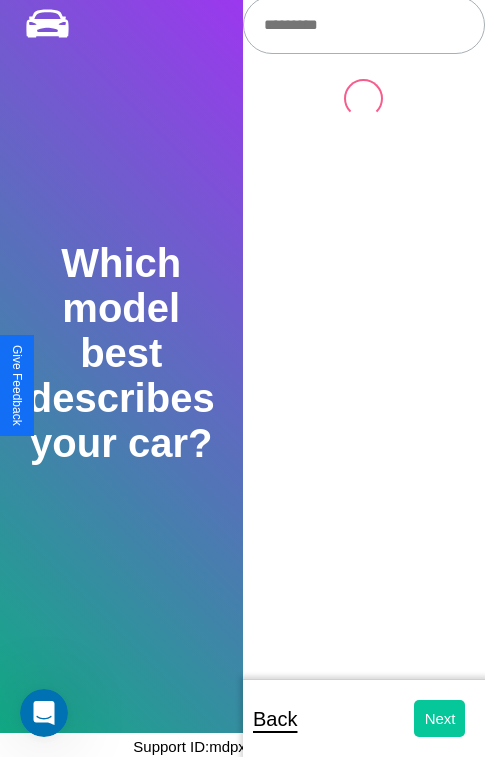click on "Next" at bounding box center [439, 718] 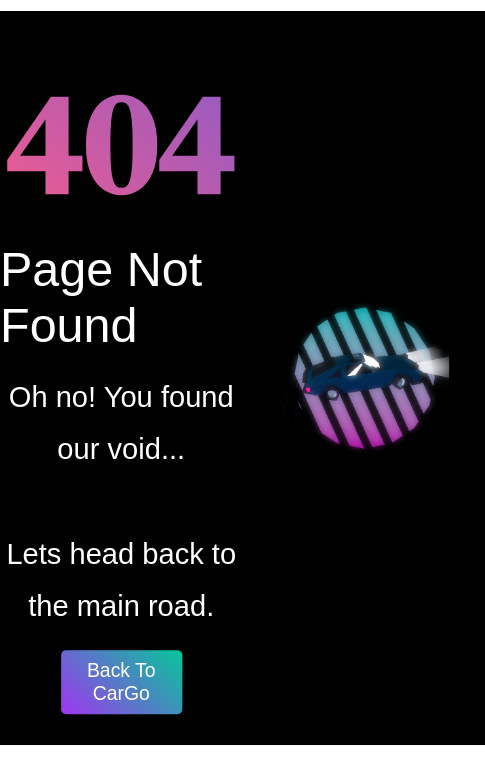 scroll, scrollTop: 0, scrollLeft: 0, axis: both 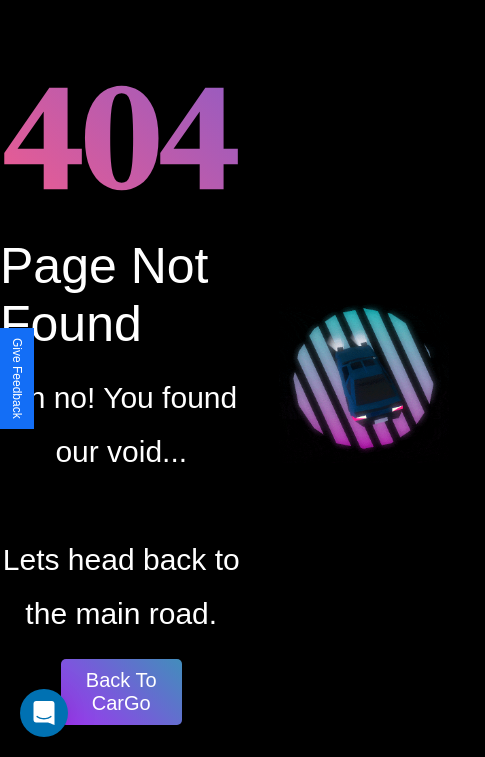 click on "Back To CarGo" at bounding box center [121, 692] 